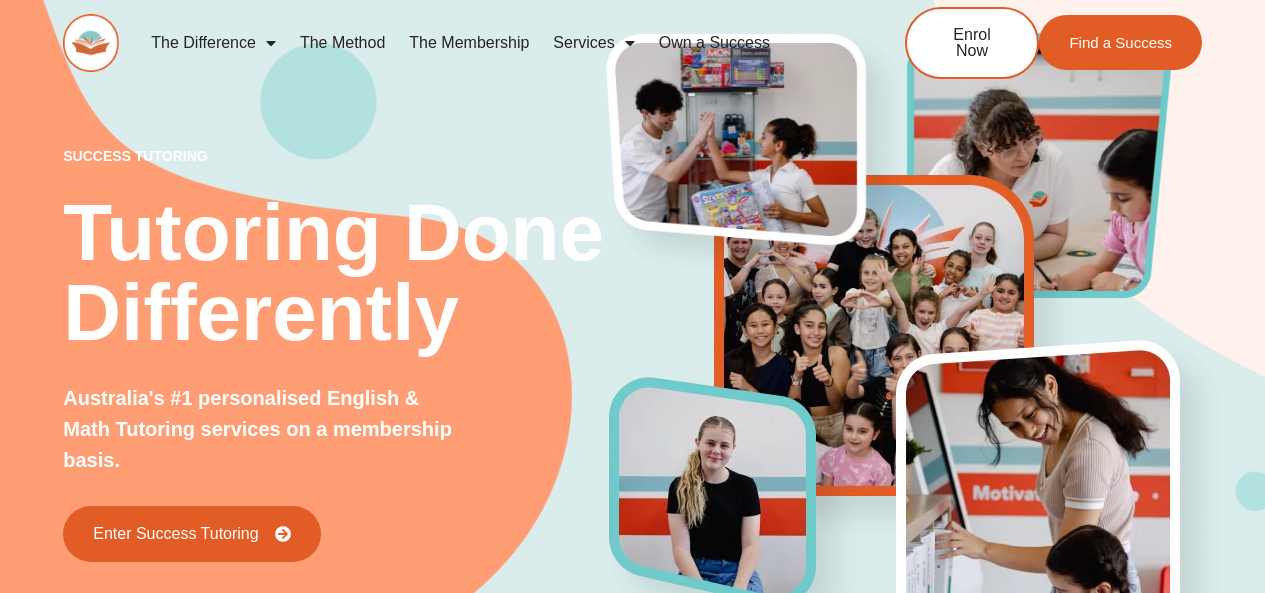 scroll, scrollTop: 0, scrollLeft: 0, axis: both 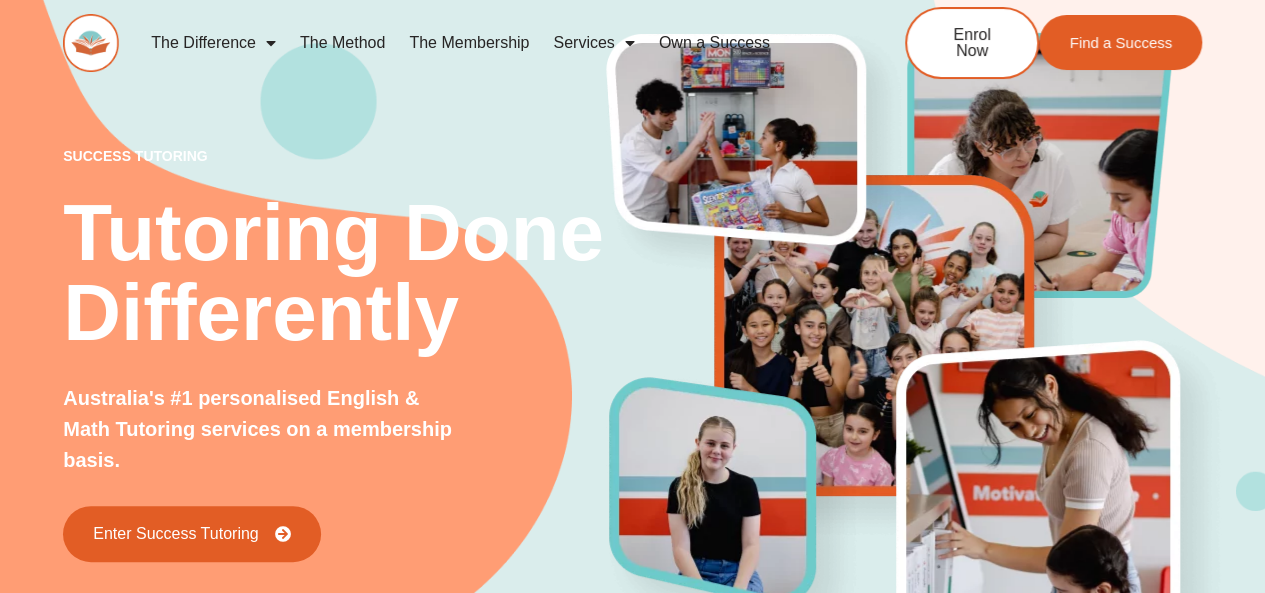 click on "The Method" 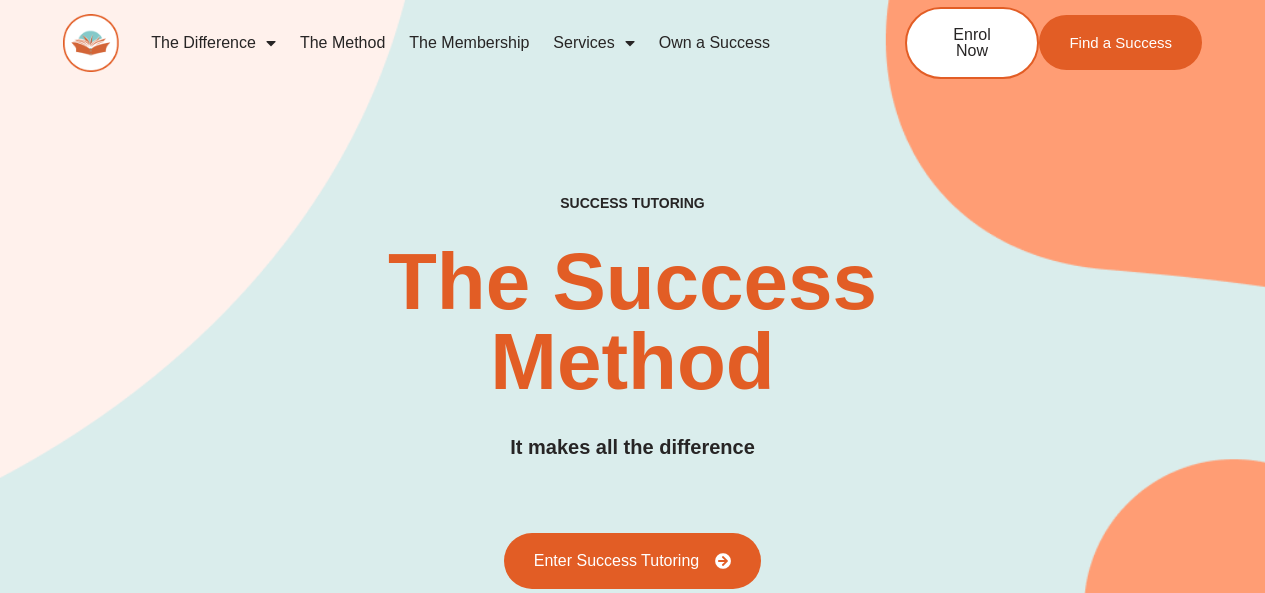scroll, scrollTop: 100, scrollLeft: 0, axis: vertical 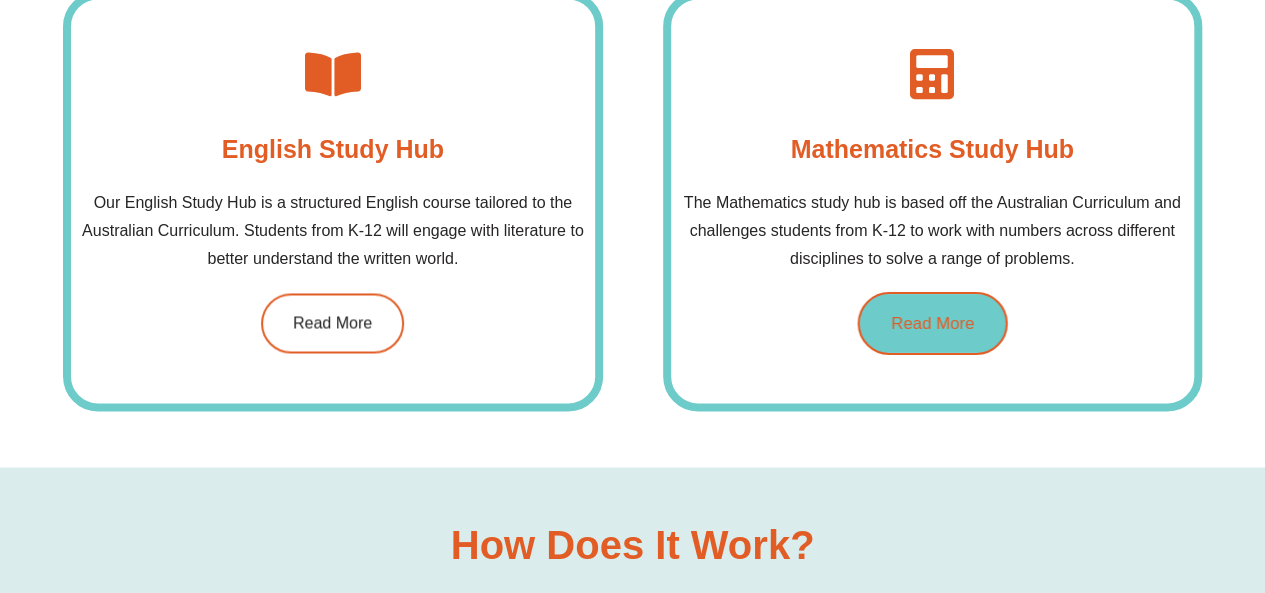click on "Read More" at bounding box center [932, 322] 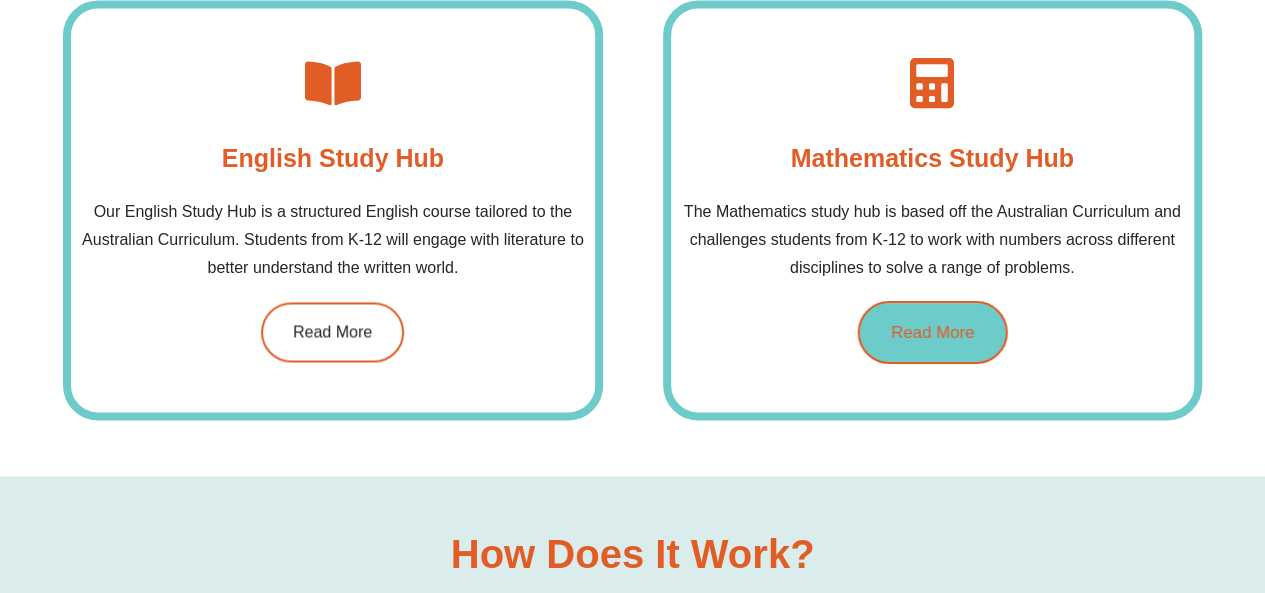 click on "Read More" at bounding box center [932, 331] 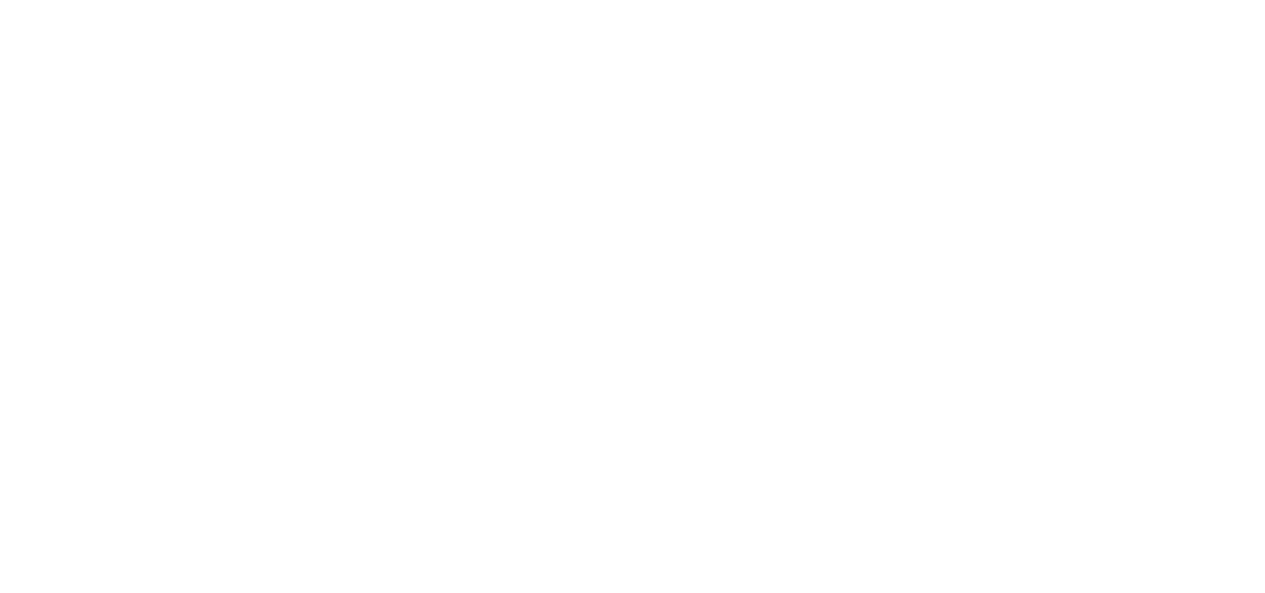 scroll, scrollTop: 0, scrollLeft: 0, axis: both 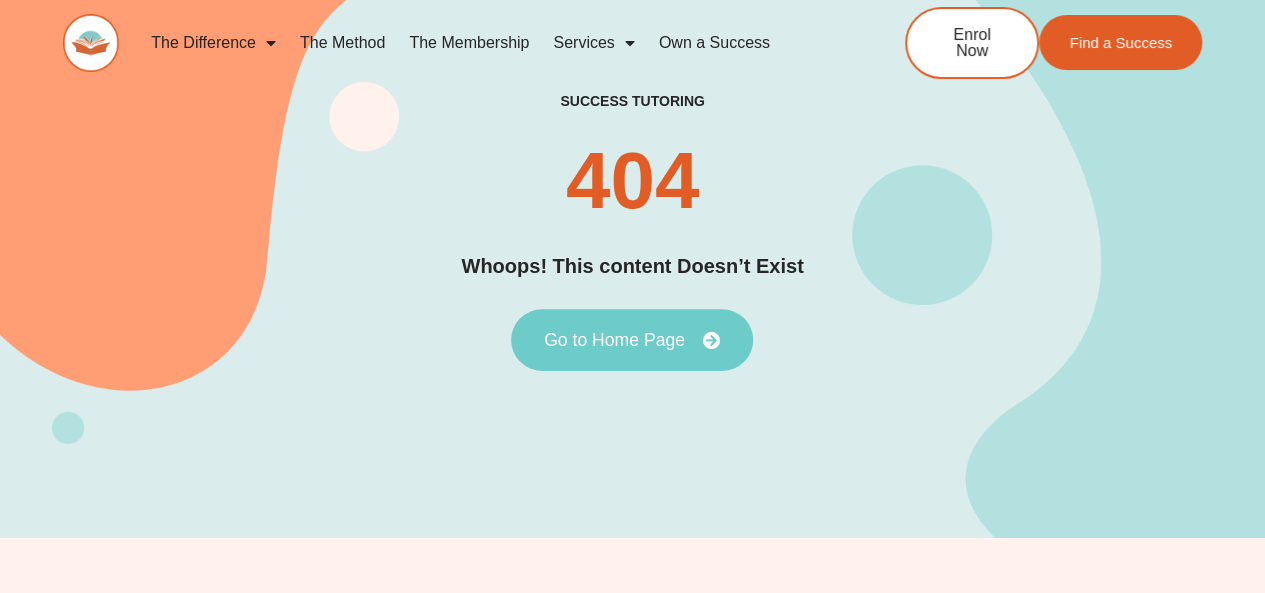 click on "Go to Home Page" at bounding box center [614, 340] 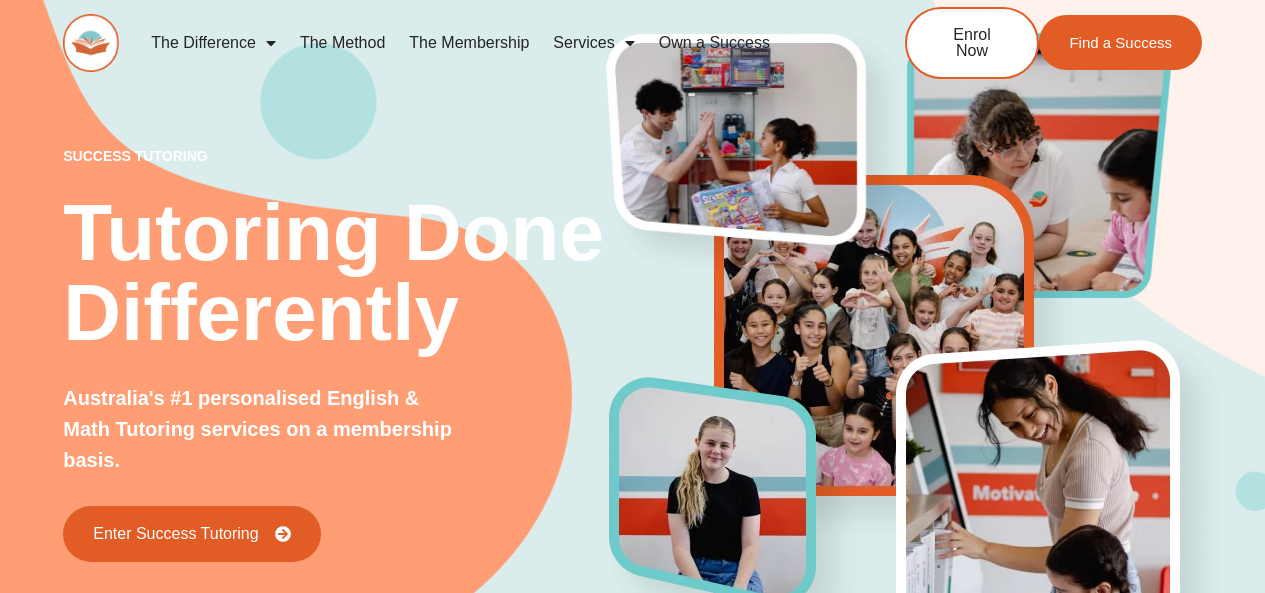 scroll, scrollTop: 500, scrollLeft: 0, axis: vertical 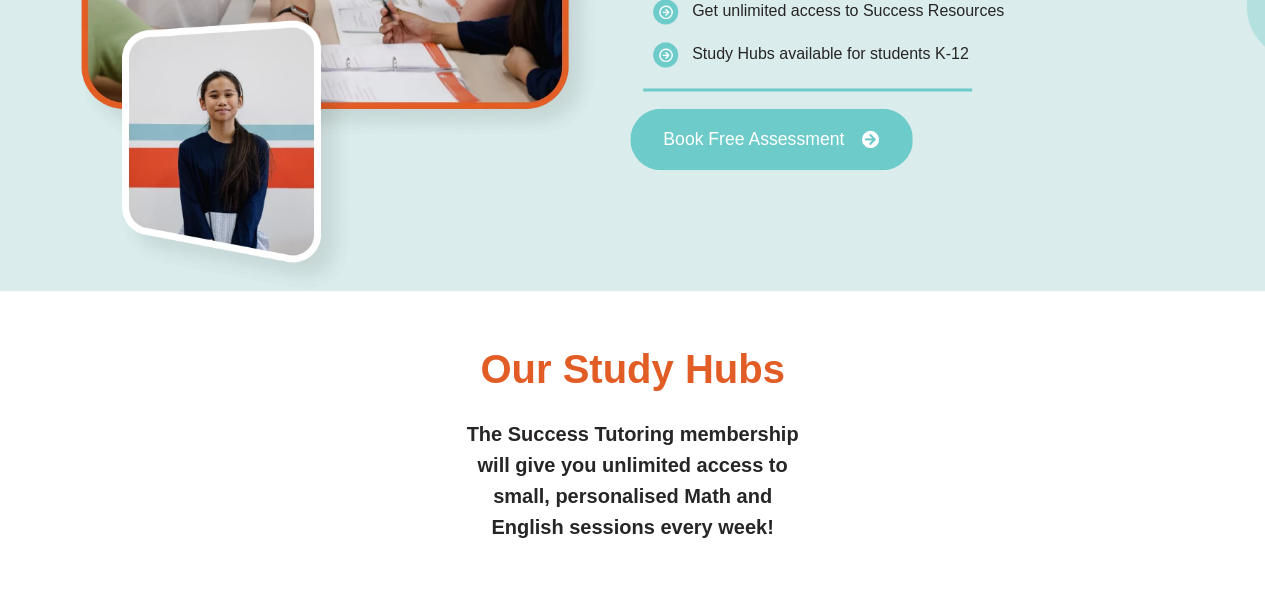 click on "Book Free Assessment" at bounding box center [753, 139] 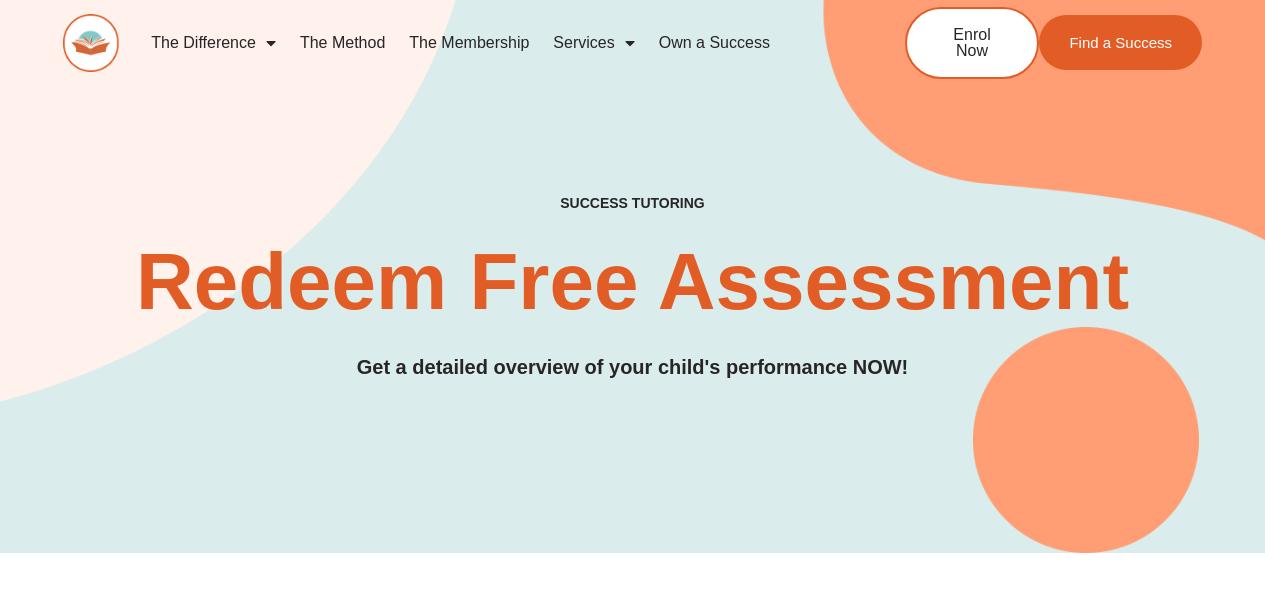 scroll, scrollTop: 400, scrollLeft: 0, axis: vertical 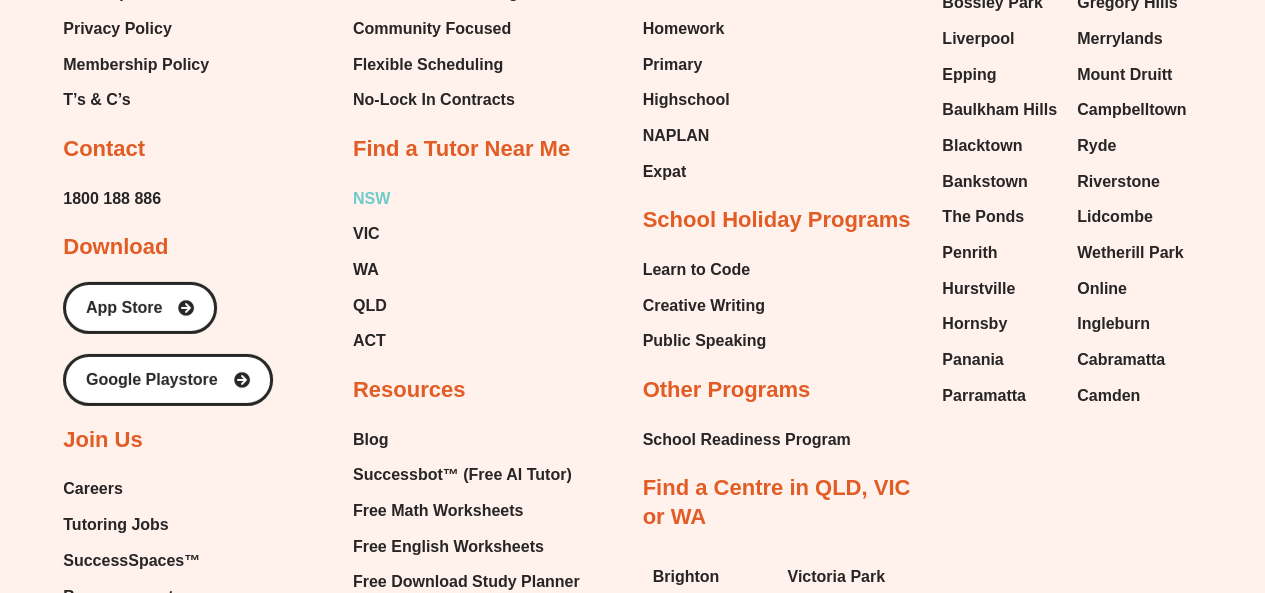 click on "NSW" at bounding box center (371, 199) 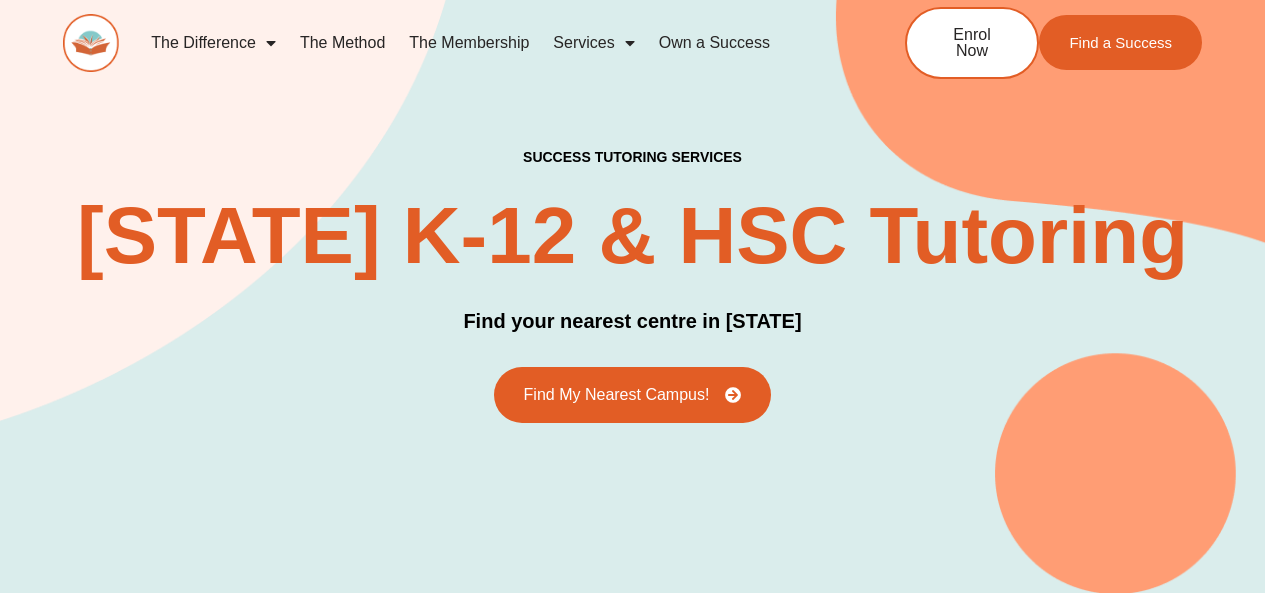 scroll, scrollTop: 0, scrollLeft: 0, axis: both 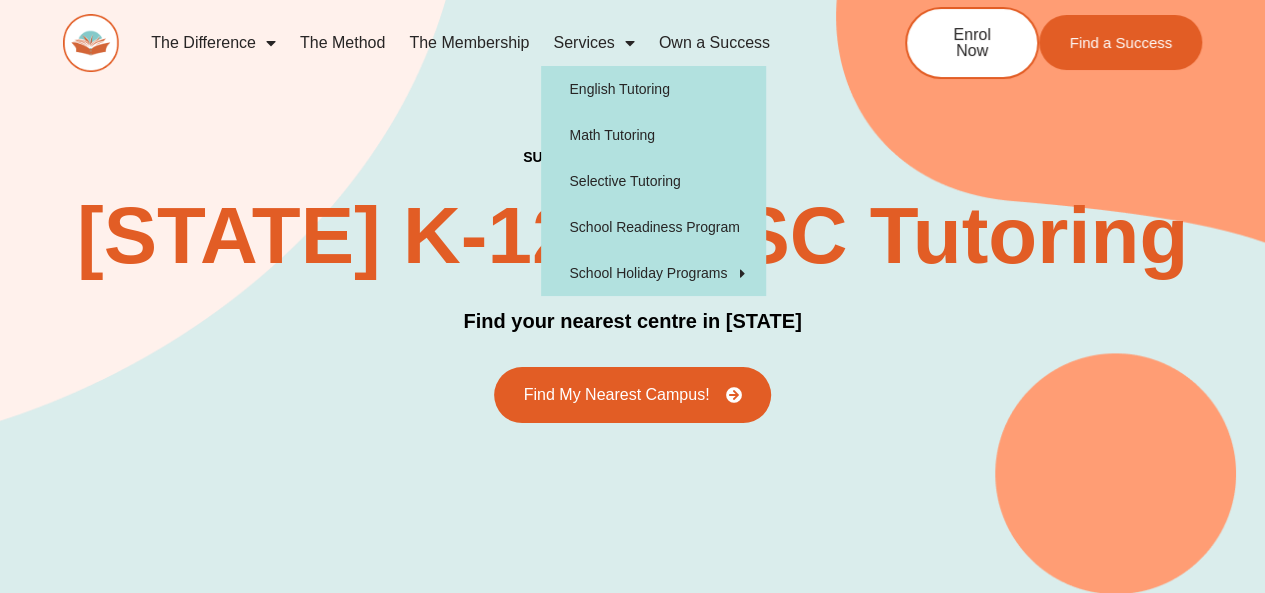 click 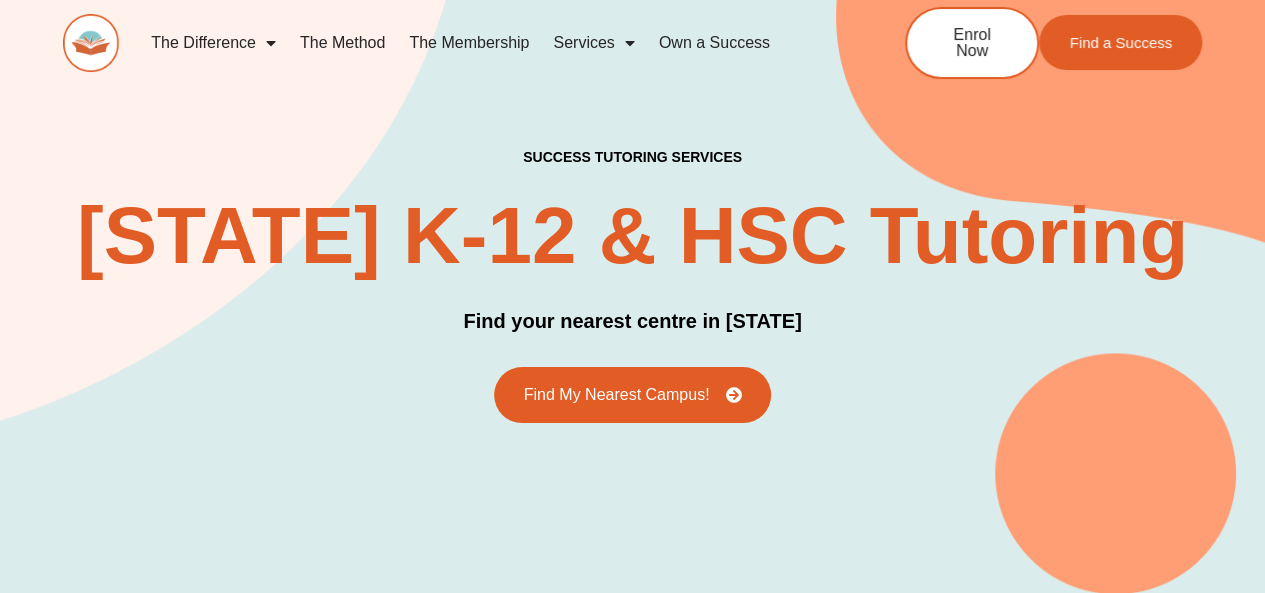 click 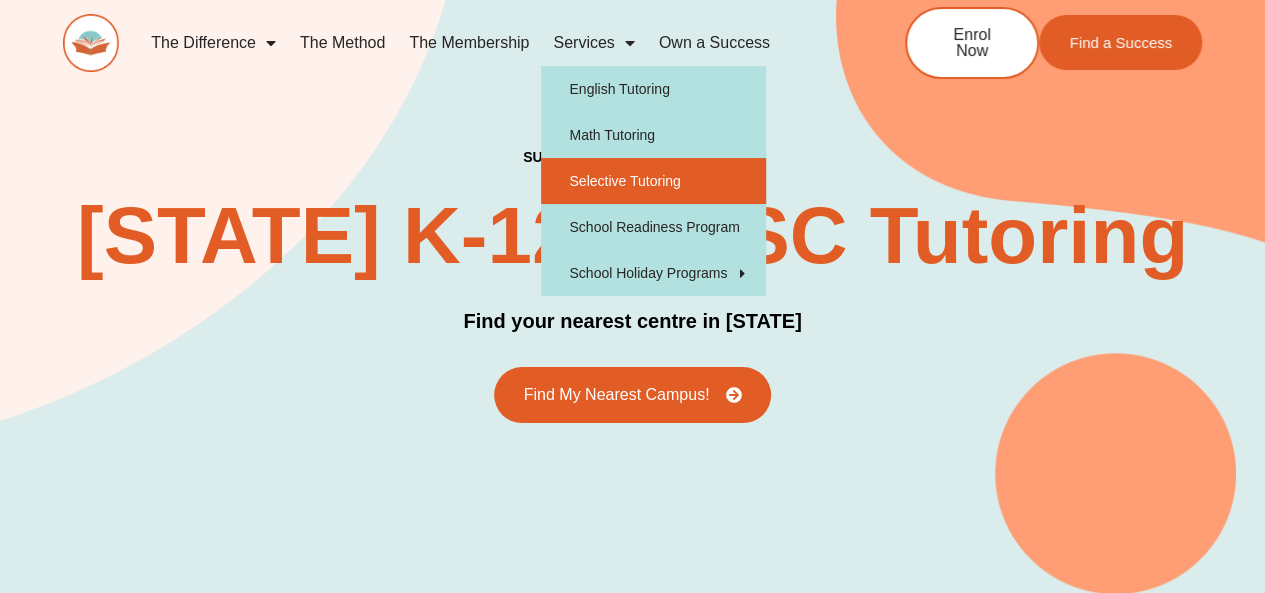 click on "Selective Tutoring" 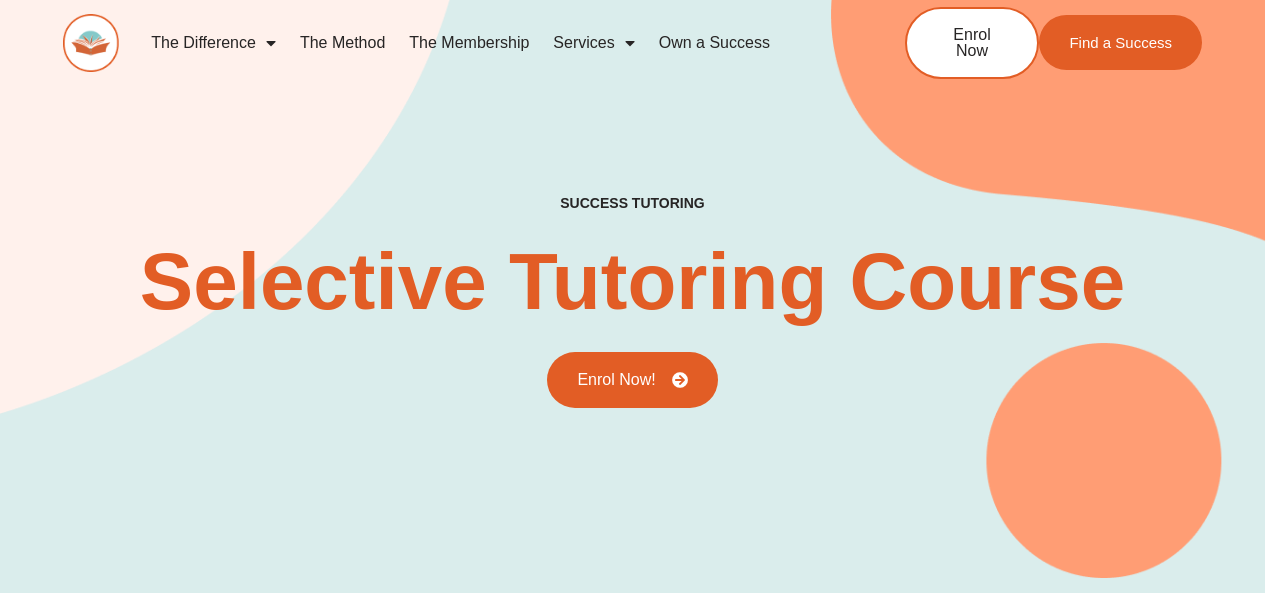 scroll, scrollTop: 0, scrollLeft: 0, axis: both 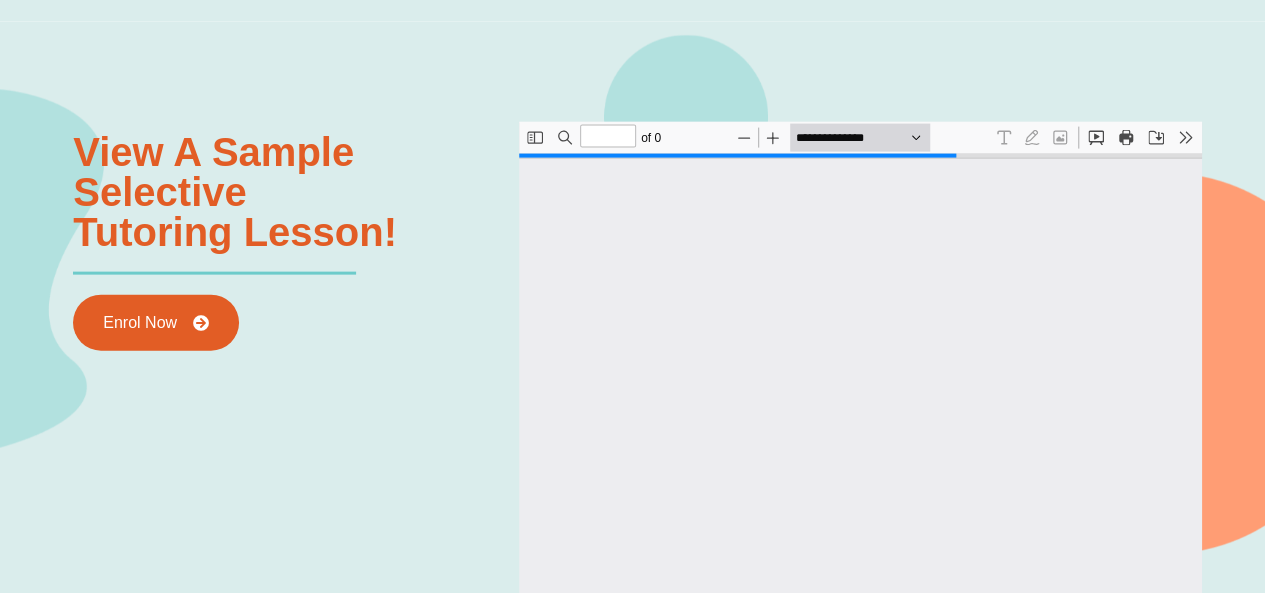 type on "*" 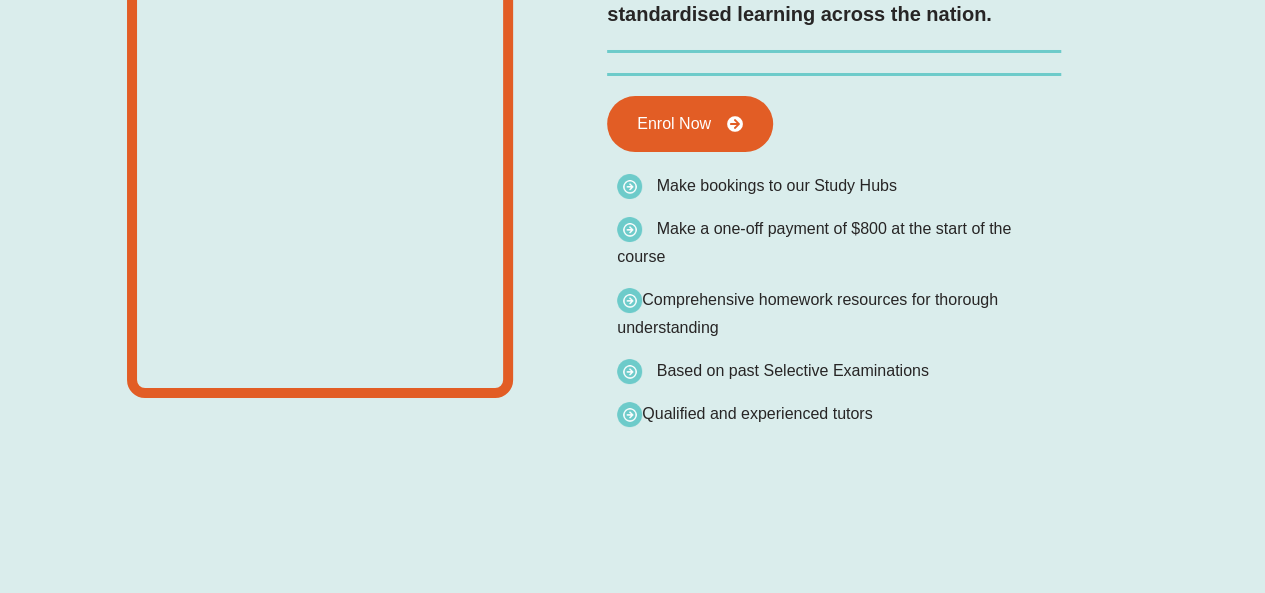 scroll, scrollTop: 0, scrollLeft: 0, axis: both 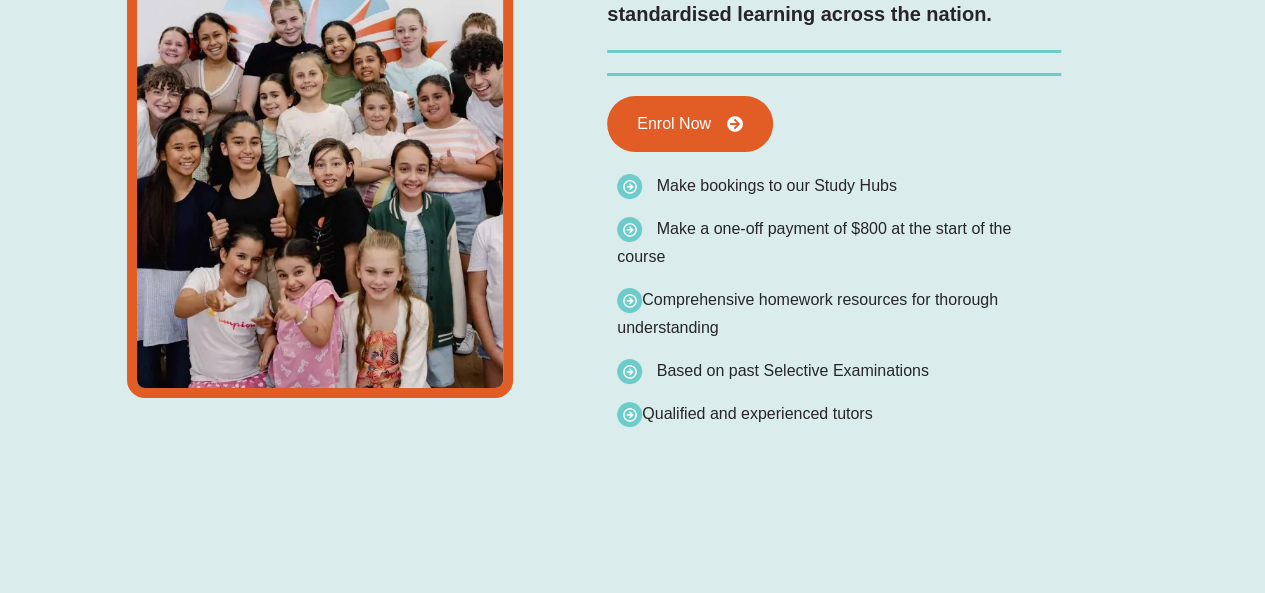 type on "*" 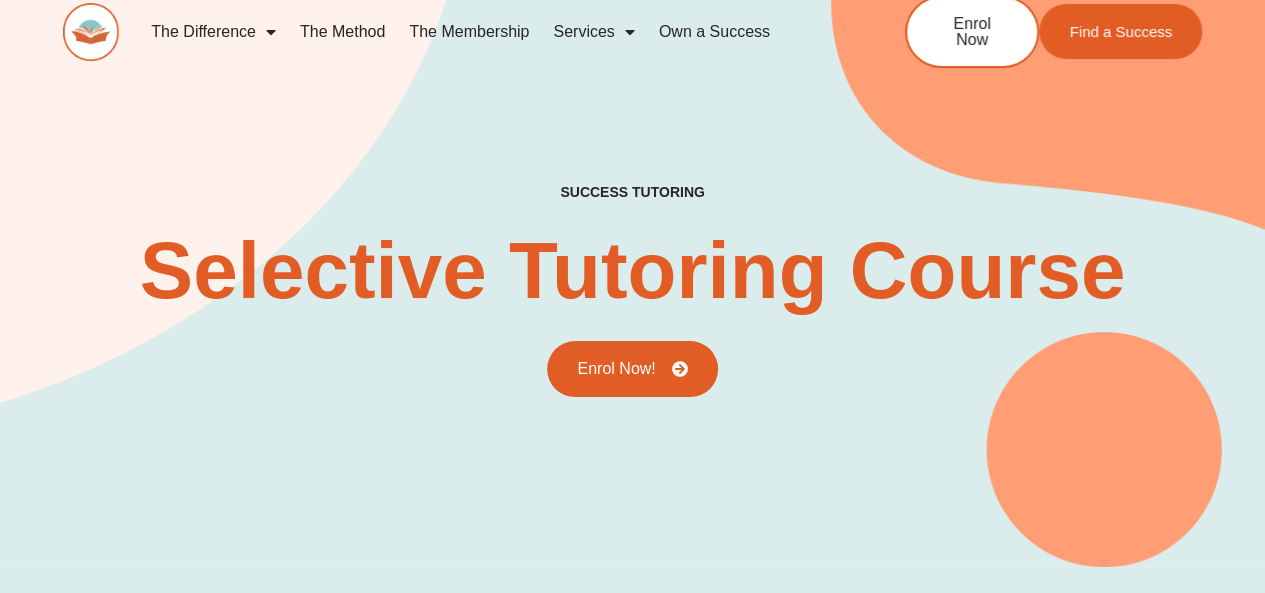 scroll, scrollTop: 0, scrollLeft: 0, axis: both 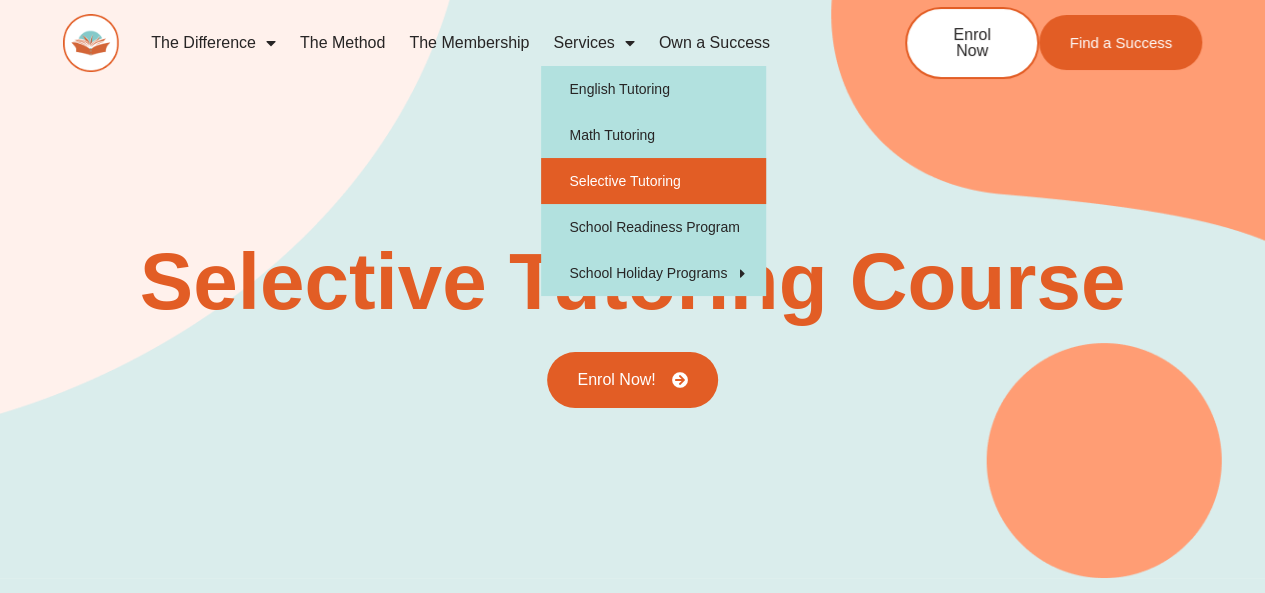 click on "Selective Tutoring" 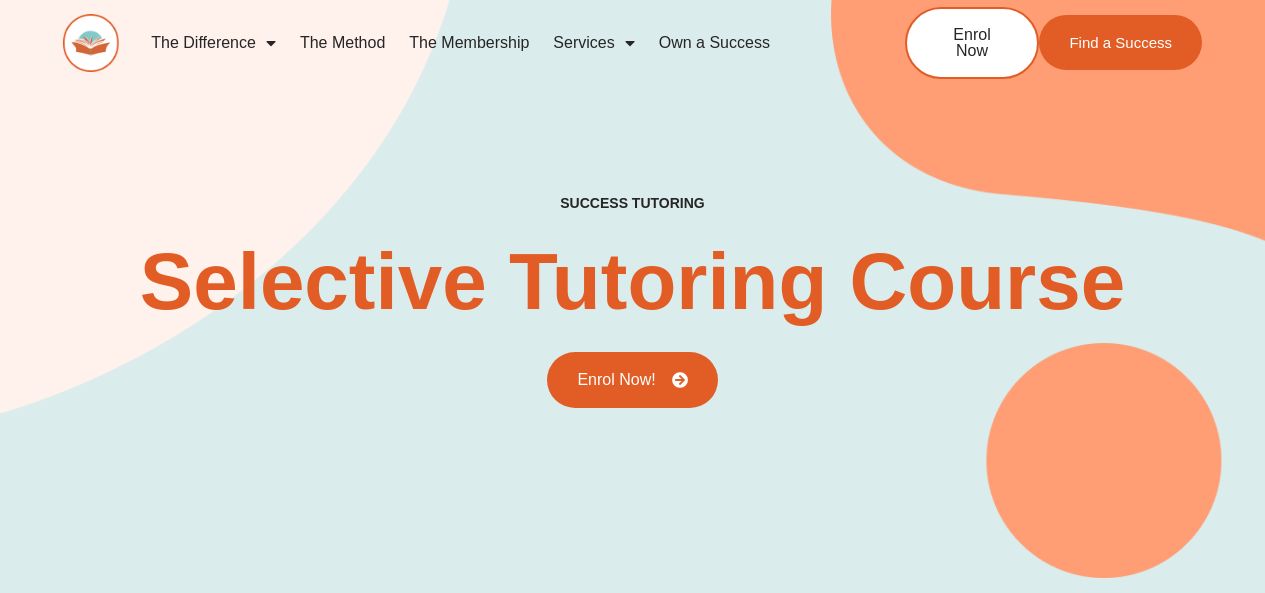 scroll, scrollTop: 0, scrollLeft: 0, axis: both 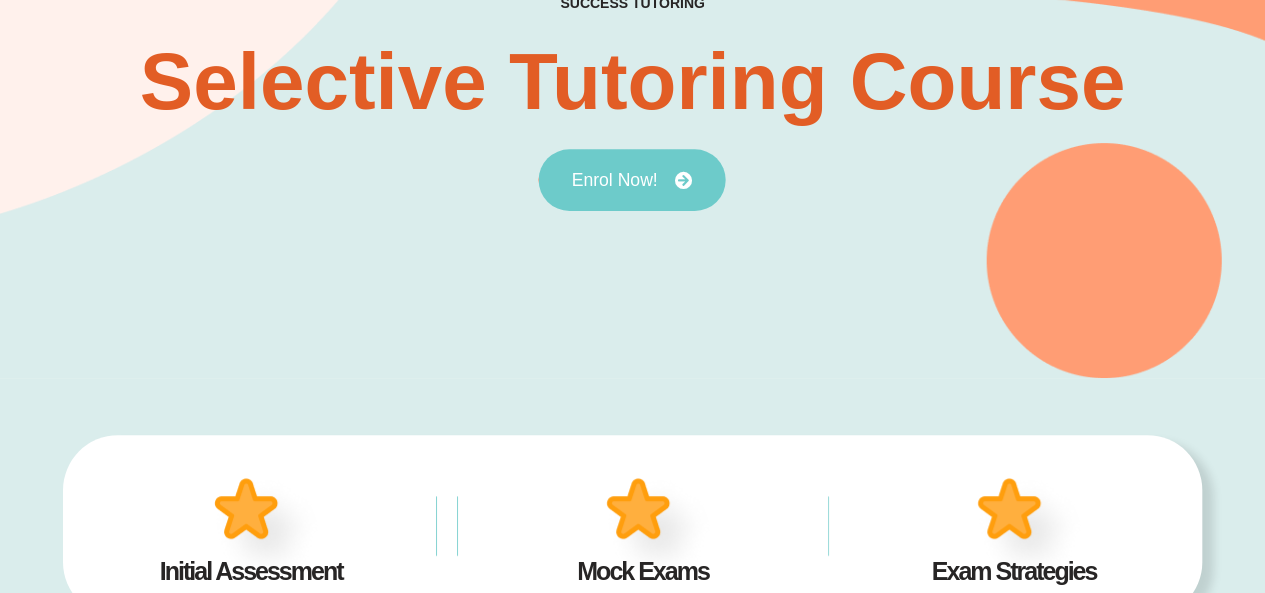 click on "Enrol Now!" at bounding box center [632, 180] 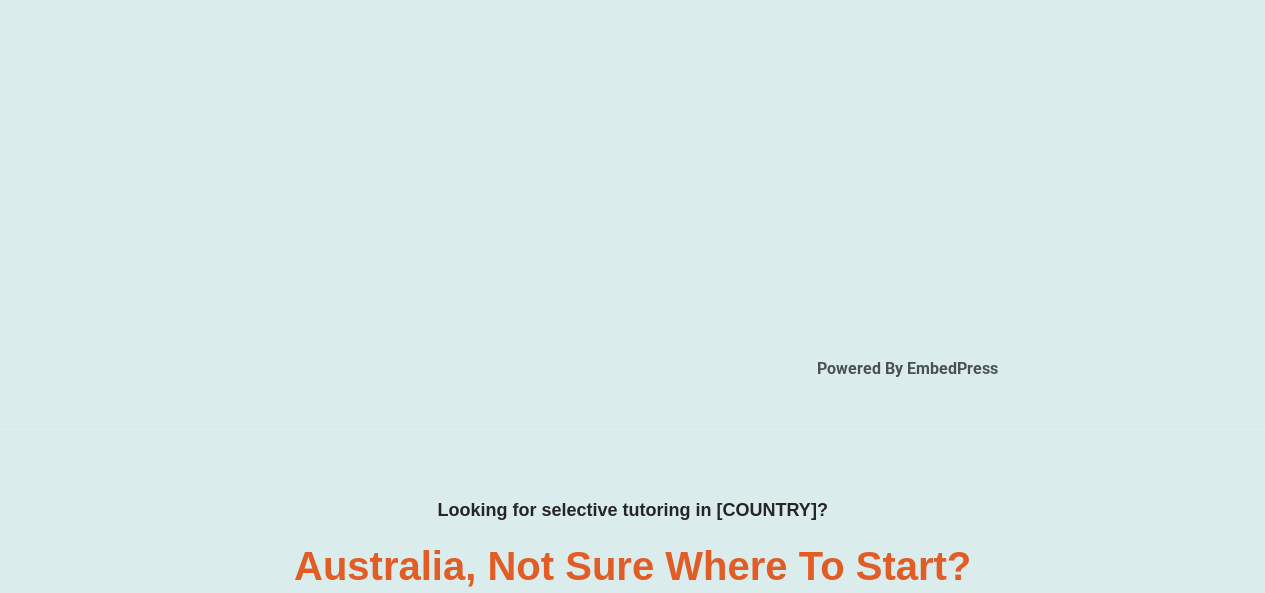 scroll, scrollTop: 0, scrollLeft: 0, axis: both 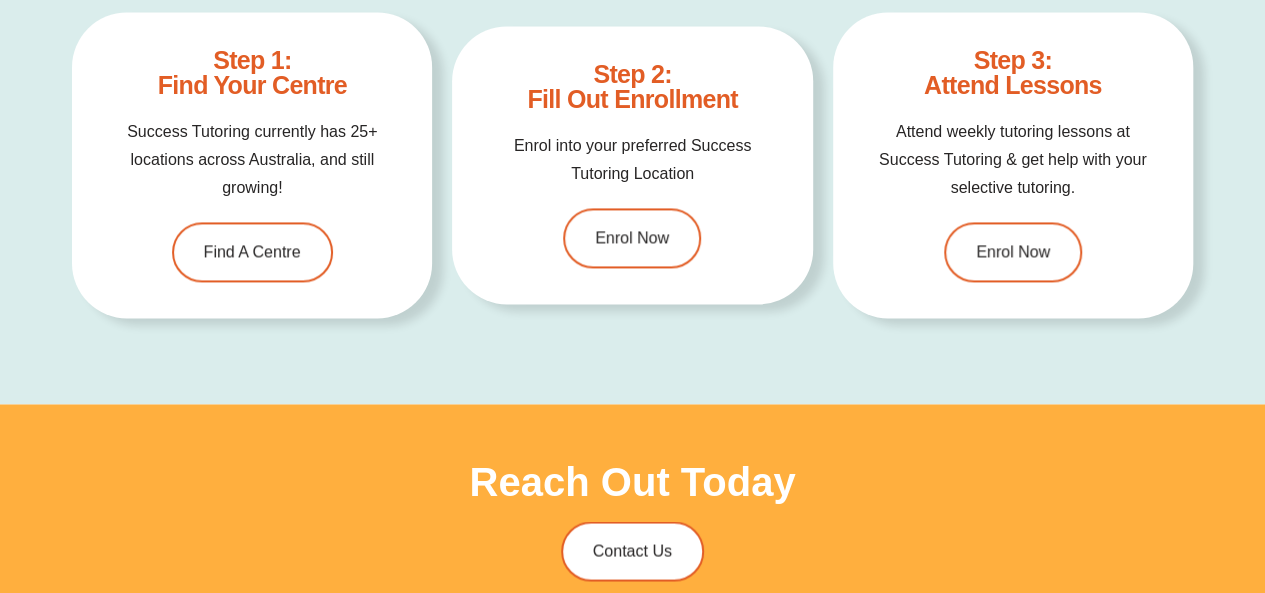 type on "*" 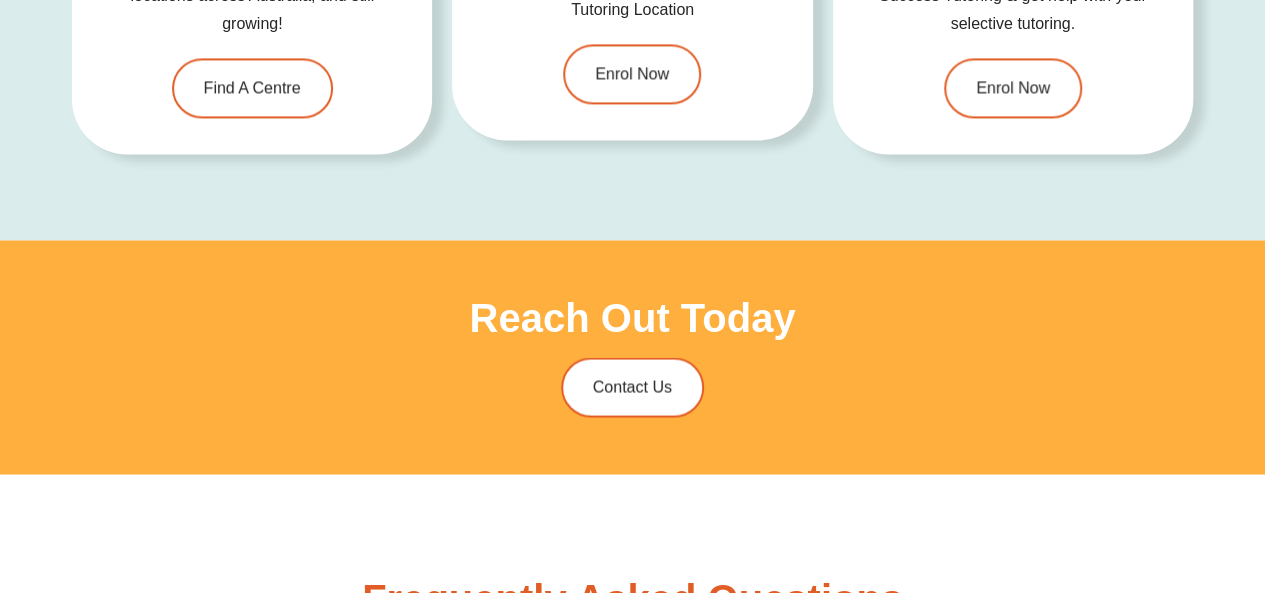 scroll, scrollTop: 10, scrollLeft: 0, axis: vertical 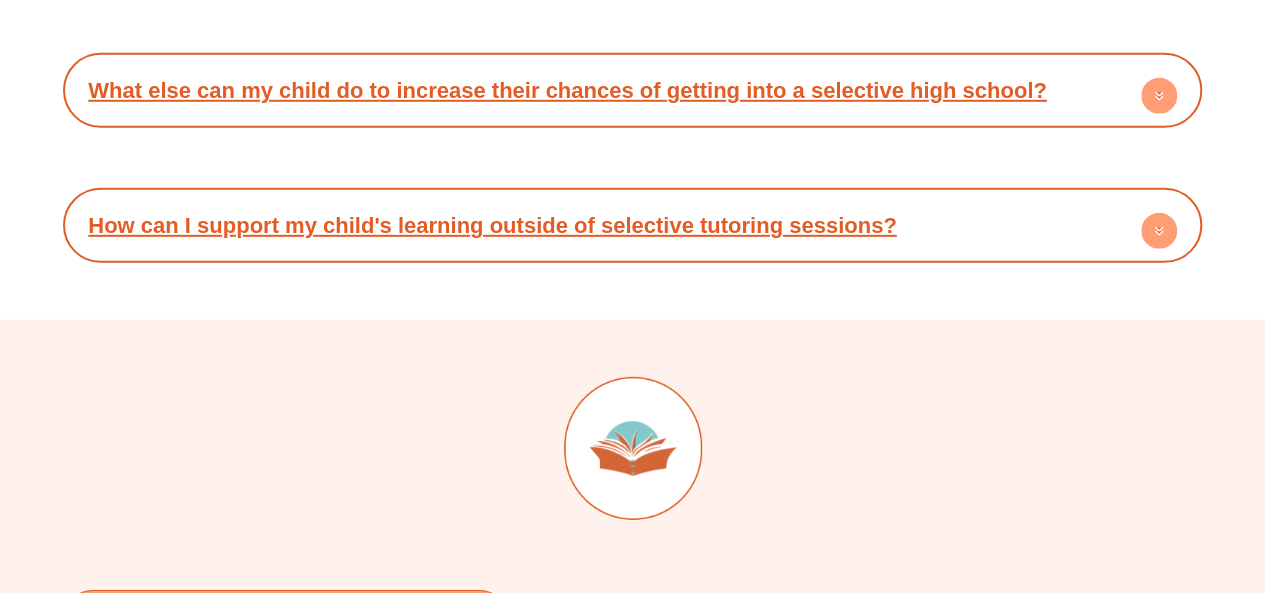 type on "*" 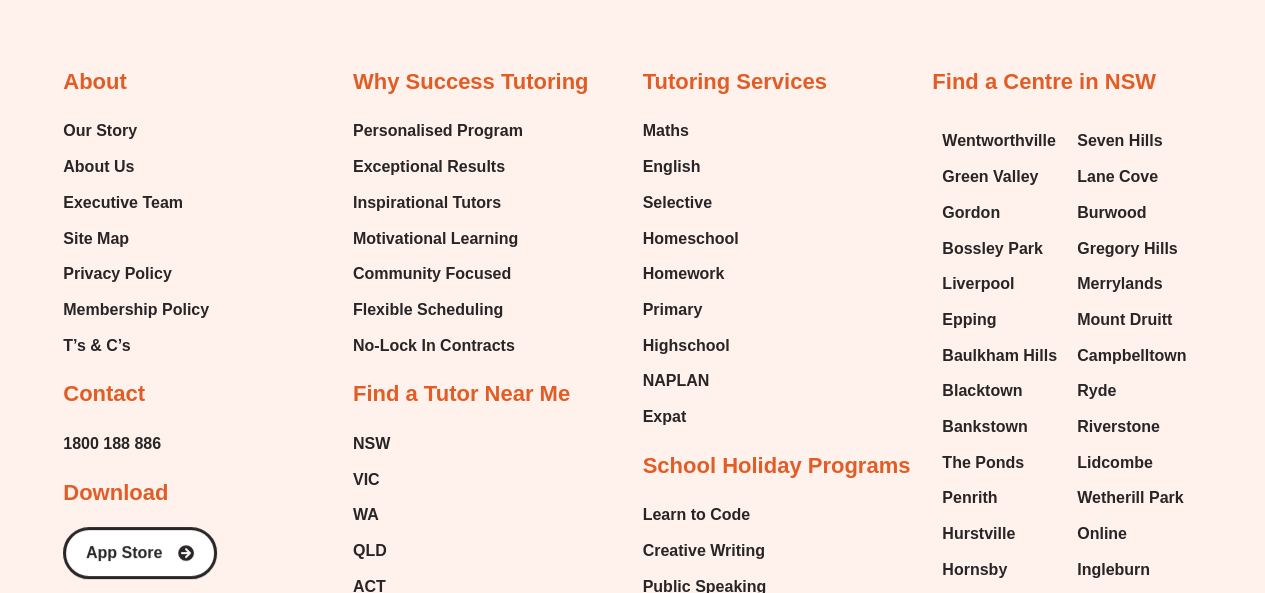 scroll, scrollTop: 16, scrollLeft: 0, axis: vertical 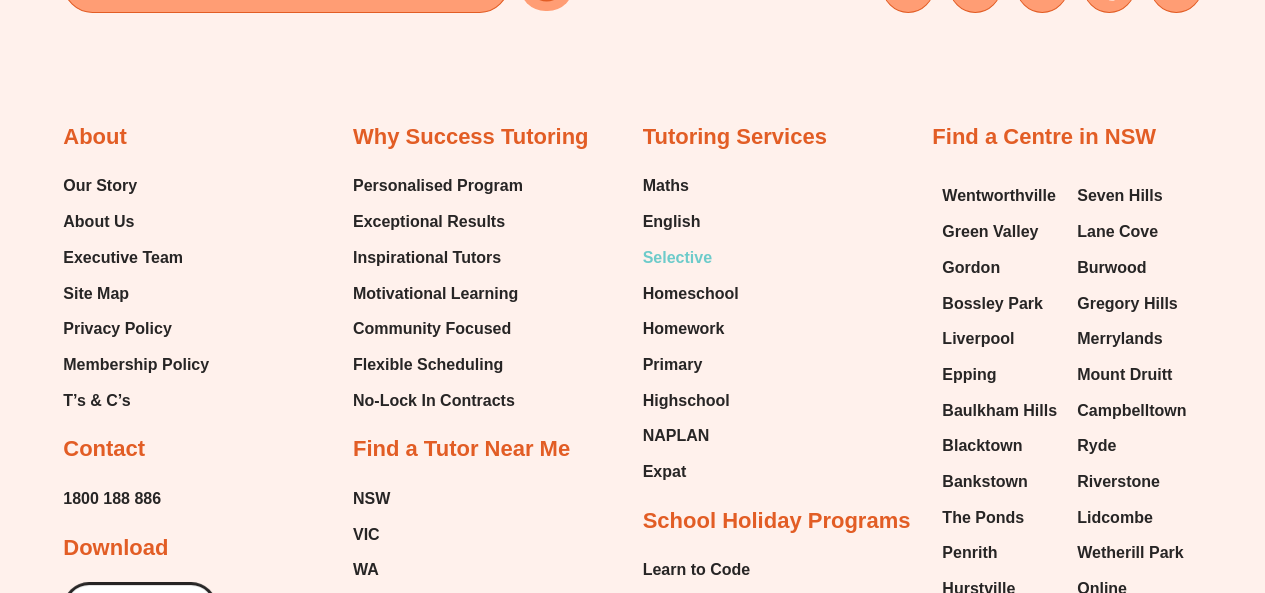 click on "Selective" at bounding box center (677, 258) 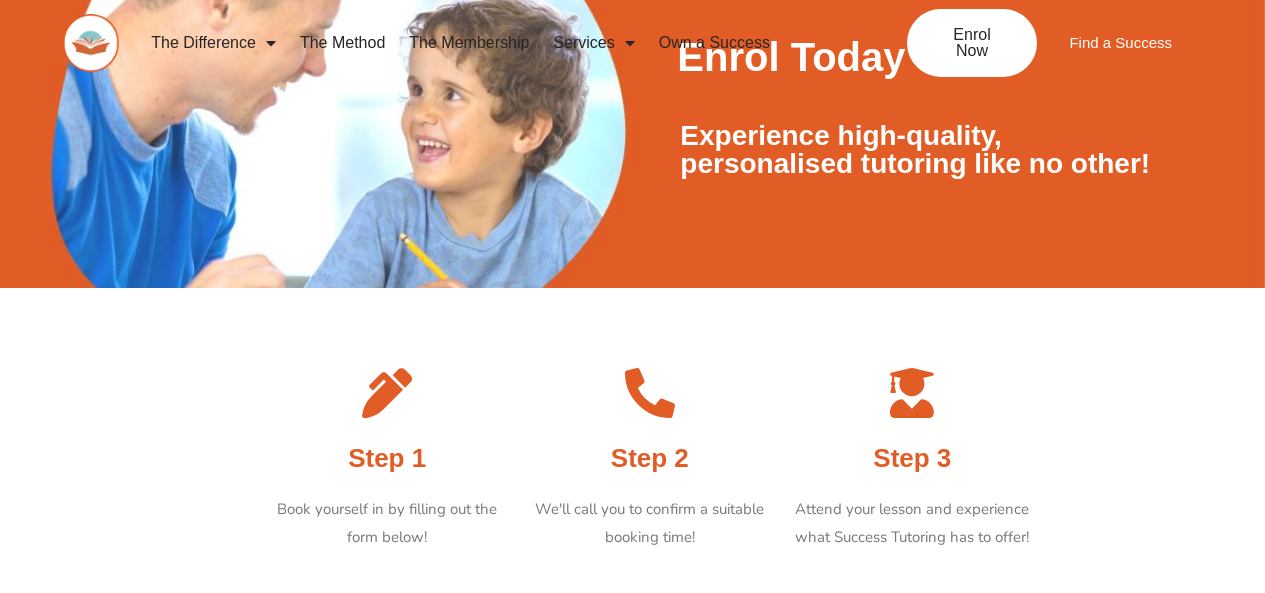 scroll, scrollTop: 0, scrollLeft: 0, axis: both 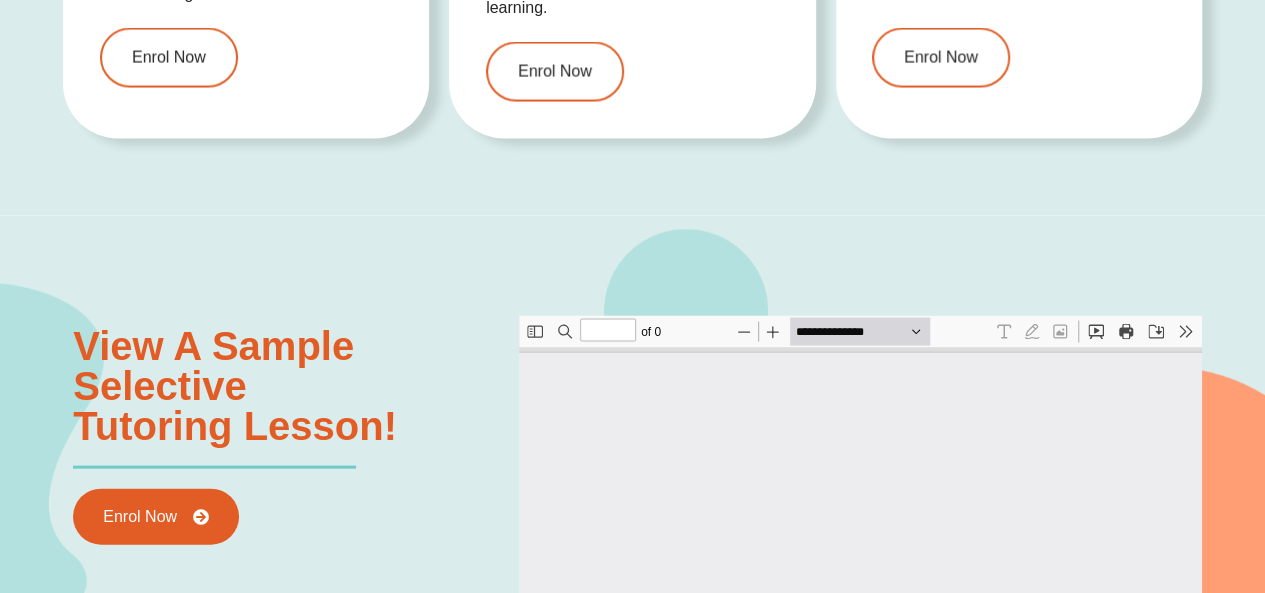 type on "*" 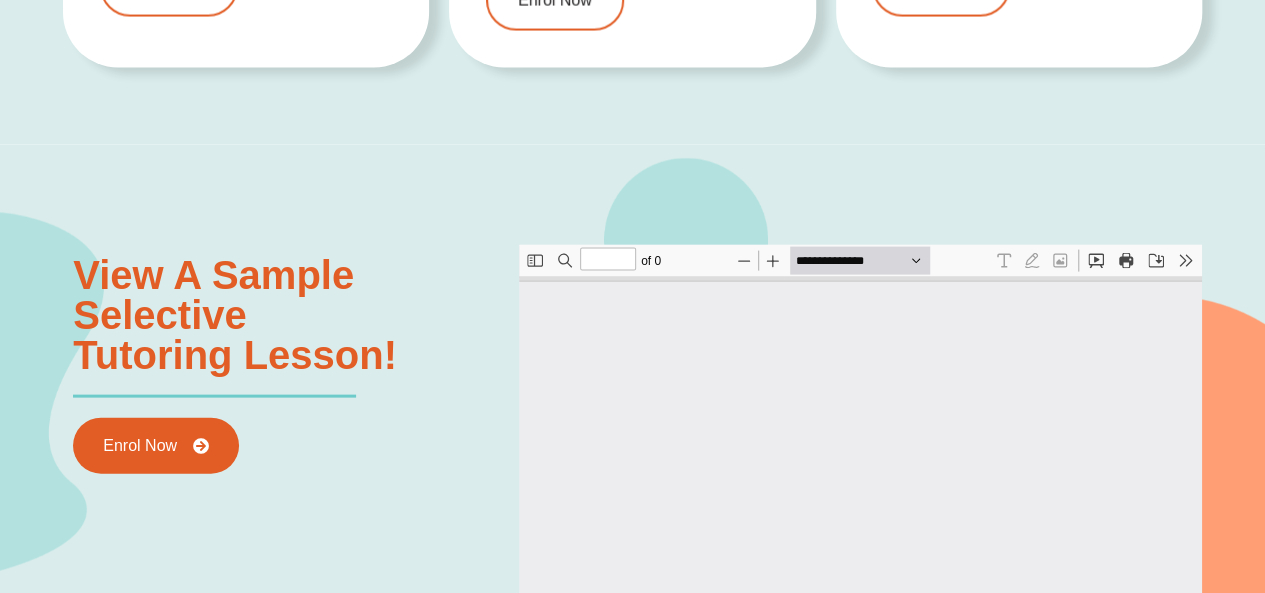 scroll, scrollTop: 10, scrollLeft: 0, axis: vertical 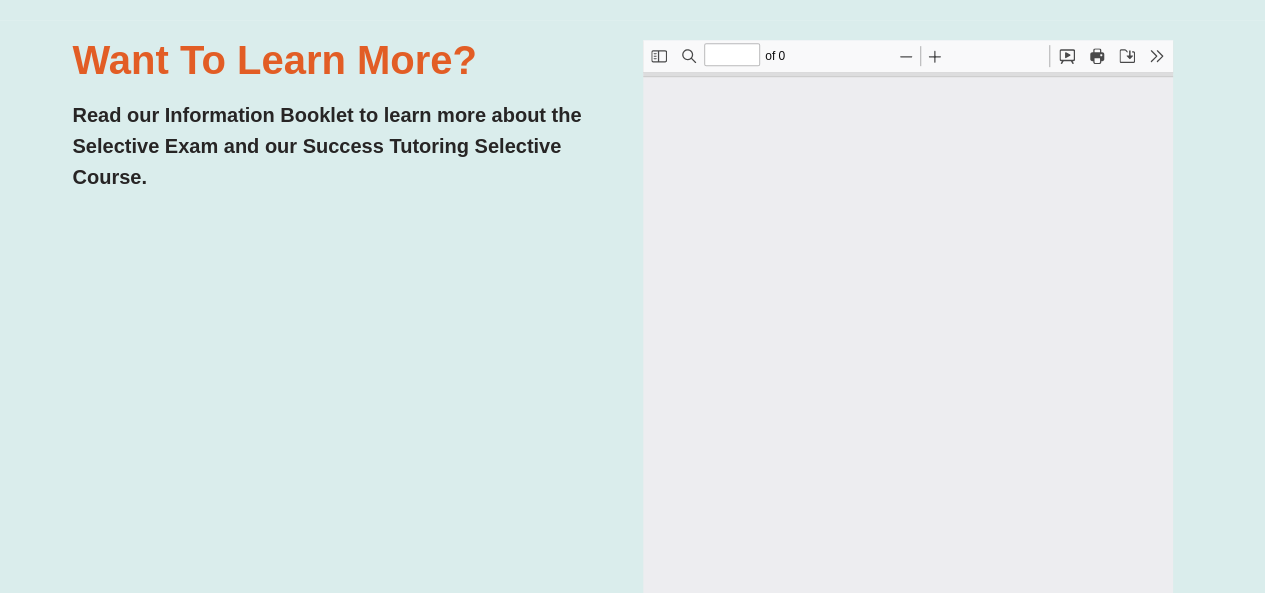 type on "*" 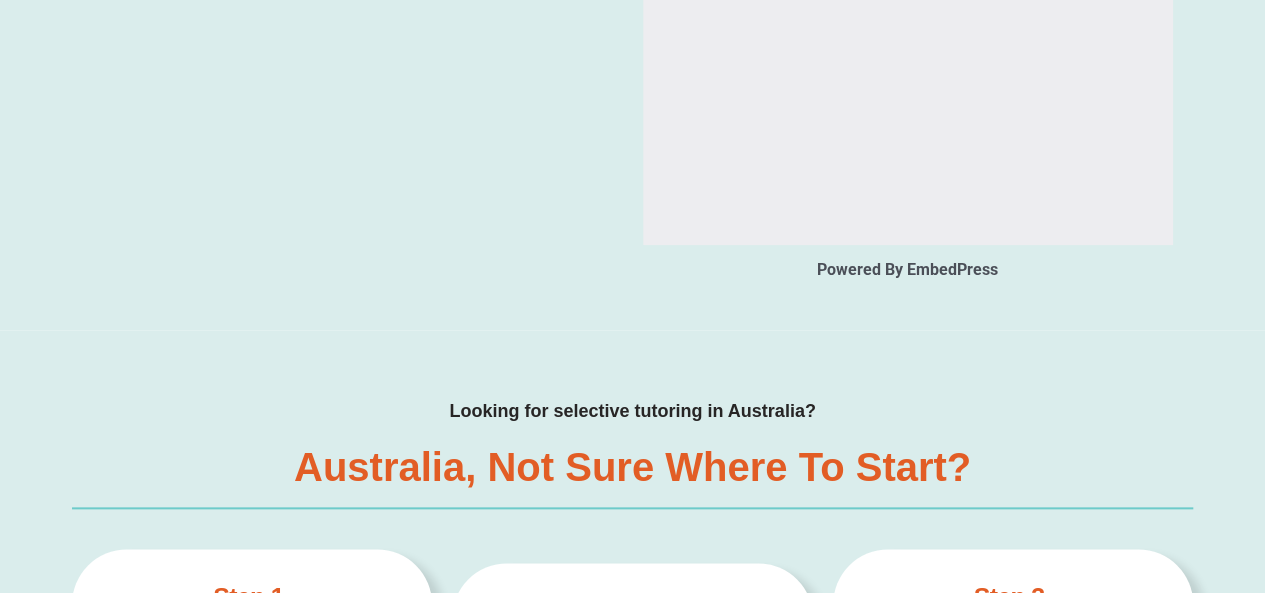 scroll, scrollTop: 16, scrollLeft: 0, axis: vertical 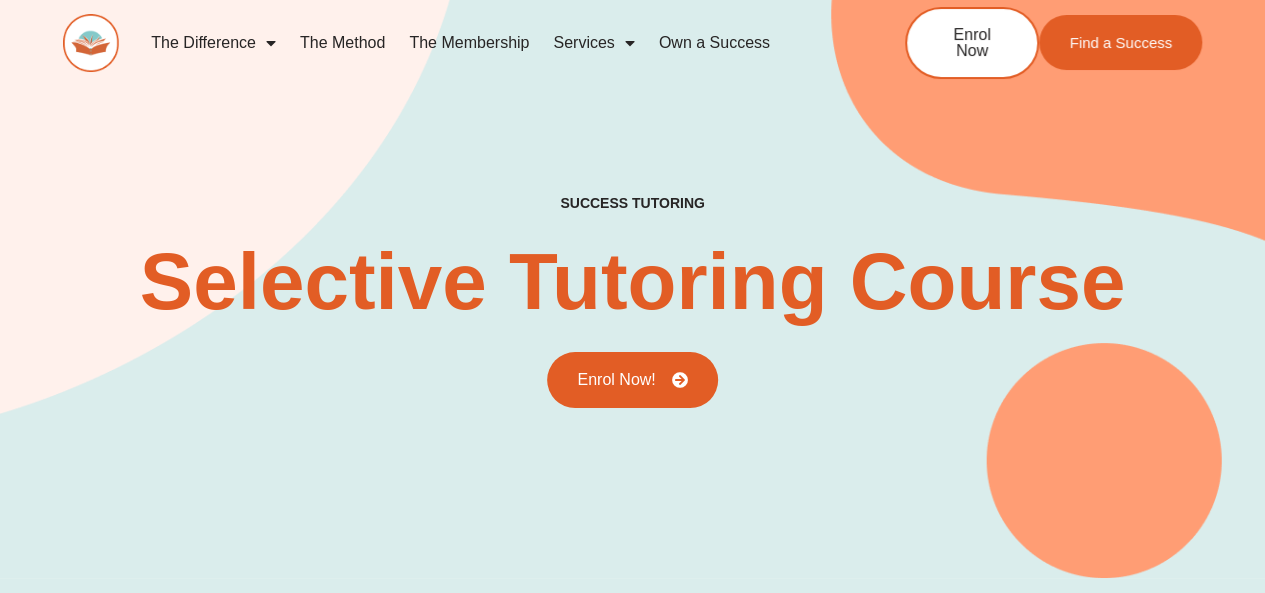 drag, startPoint x: 726, startPoint y: 38, endPoint x: 710, endPoint y: 46, distance: 17.888544 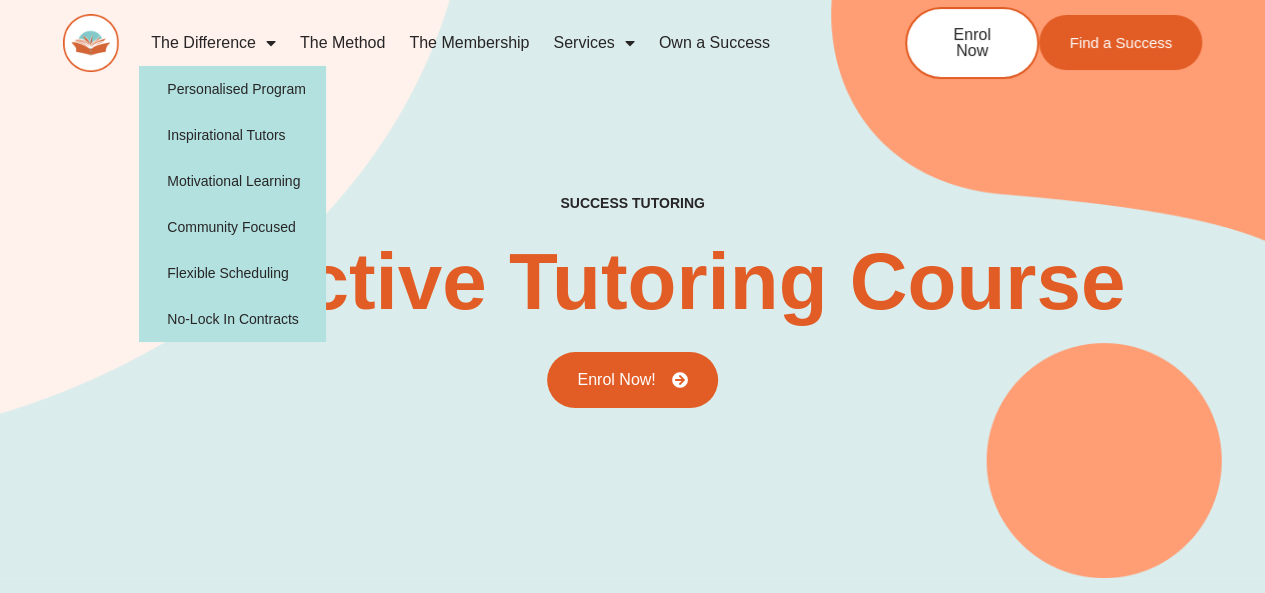 click on "success tutoring
Selective Tutoring Course
Enrol Now!" at bounding box center (632, 250) 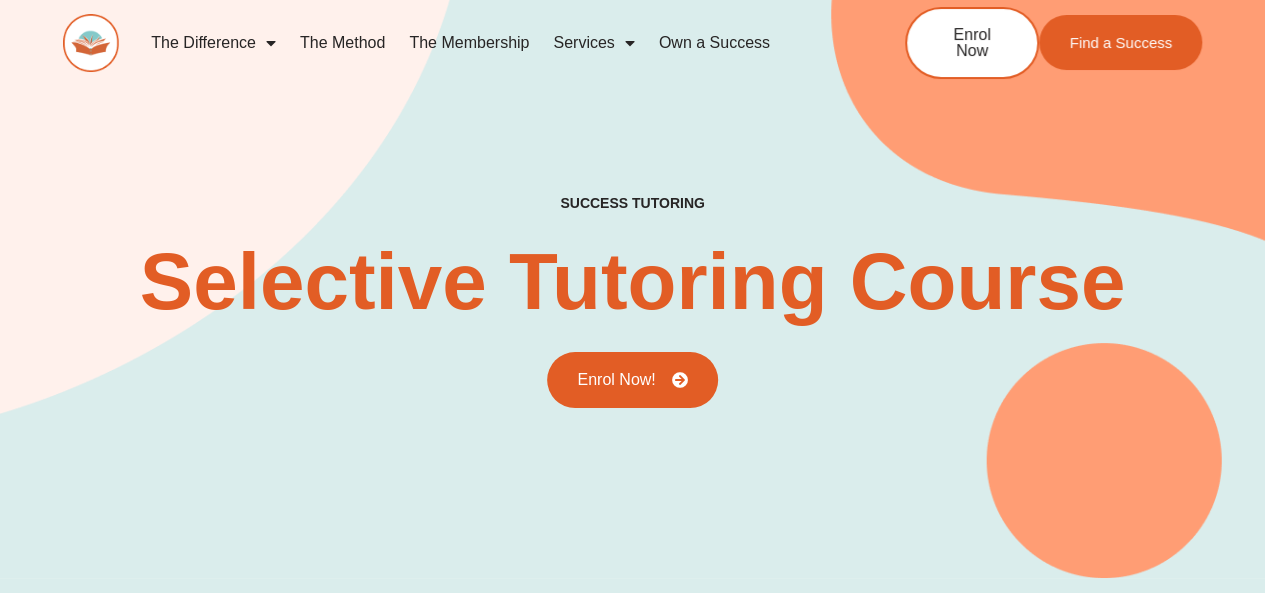 click at bounding box center (91, 43) 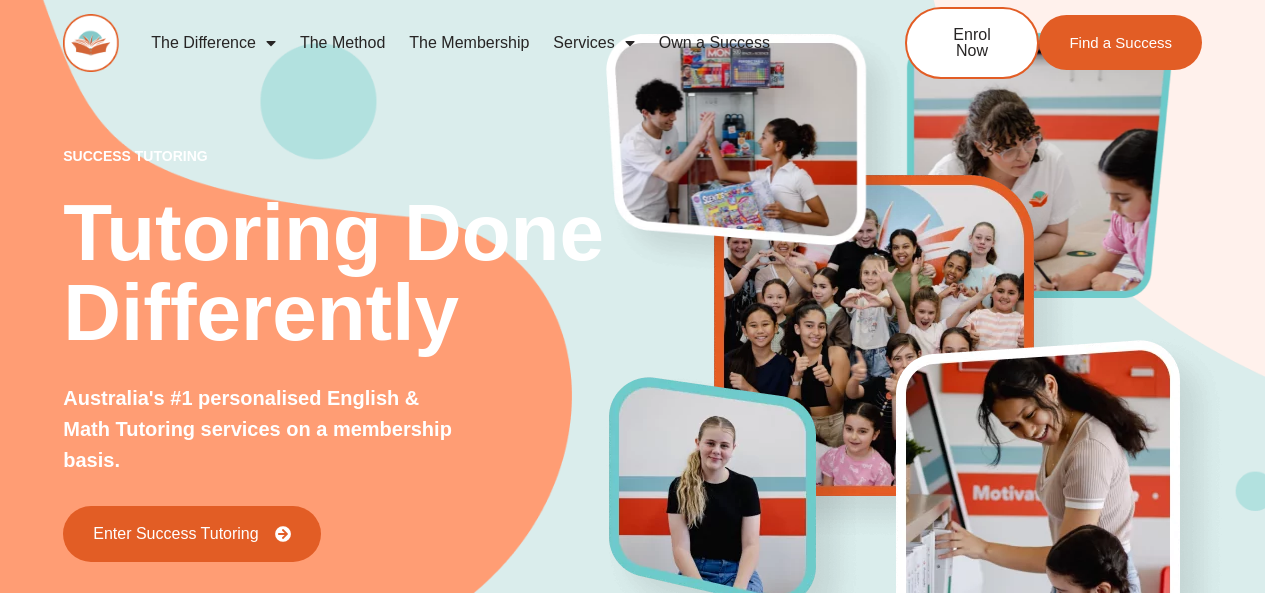 scroll, scrollTop: 256, scrollLeft: 0, axis: vertical 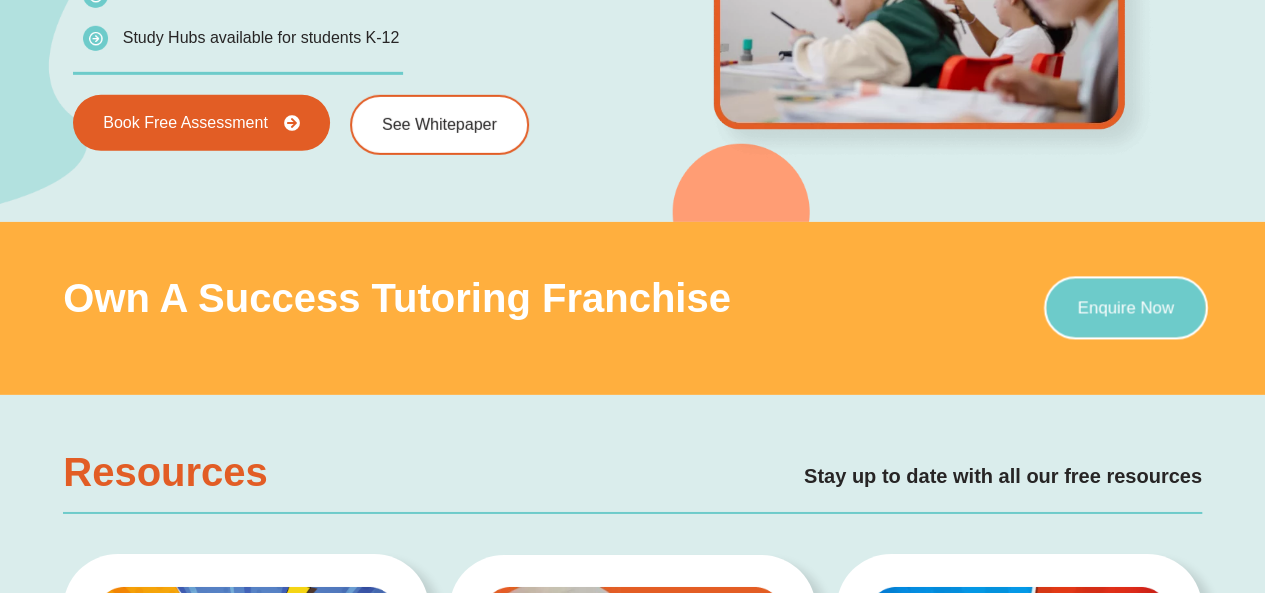 click on "Enquire Now" at bounding box center (1126, 308) 